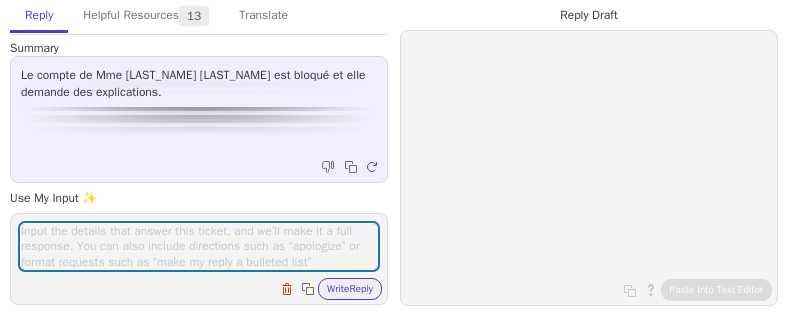 scroll, scrollTop: 0, scrollLeft: 0, axis: both 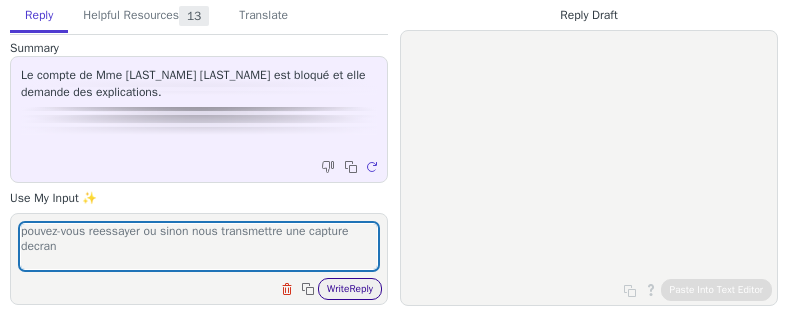 type on "pouvez-vous reessayer ou sinon nous transmettre une capture decran" 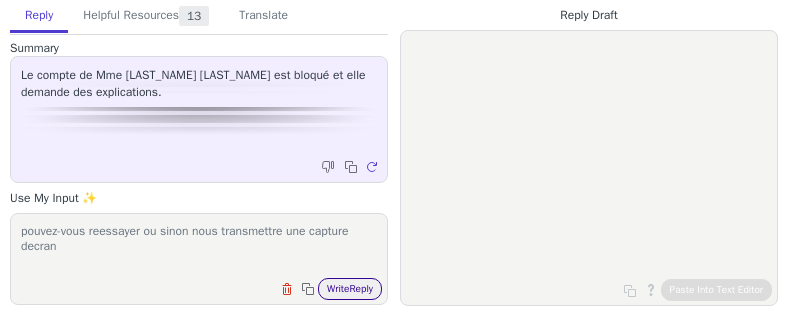 click on "Write  Reply" at bounding box center [350, 289] 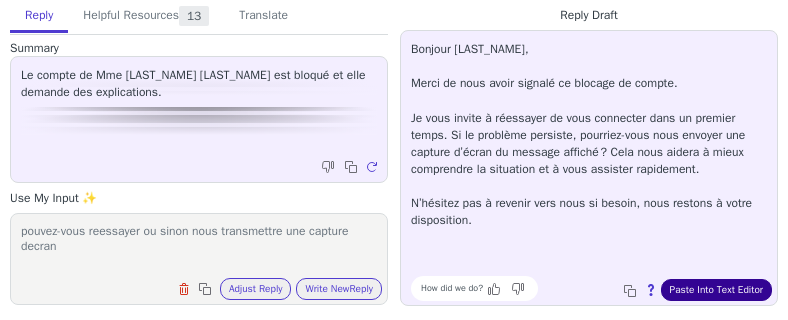 click on "Paste Into Text Editor" at bounding box center [716, 290] 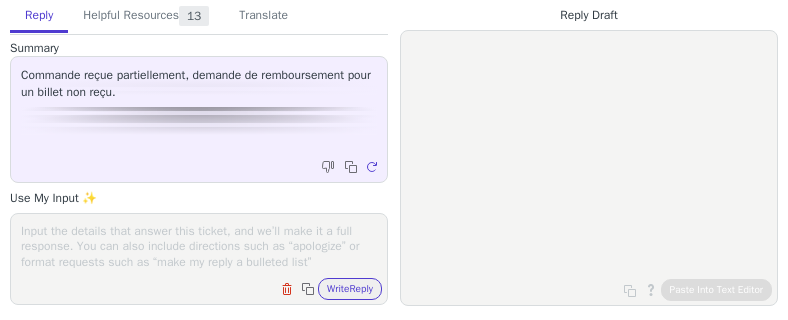 scroll, scrollTop: 0, scrollLeft: 0, axis: both 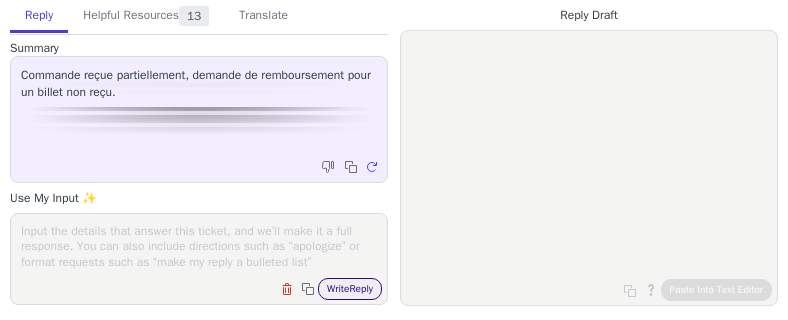click on "Write  Reply" at bounding box center (350, 289) 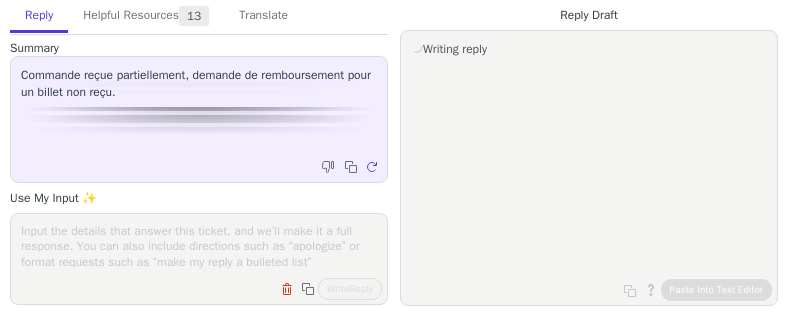 click at bounding box center [199, 246] 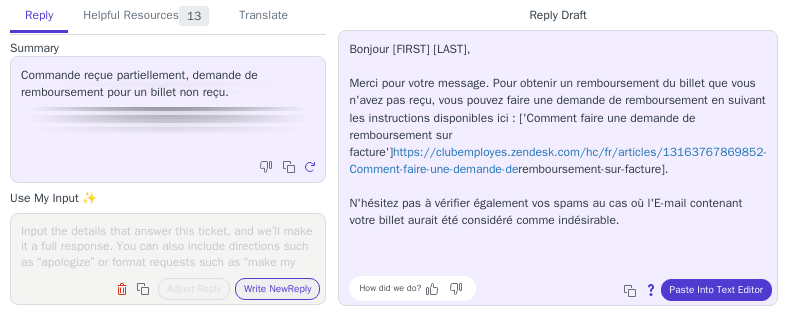 click at bounding box center (168, 246) 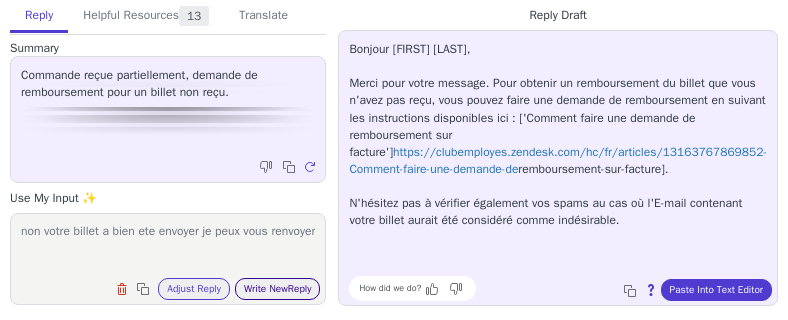 type on "non votre billet a bien ete envoyer je peux vous renvoyer" 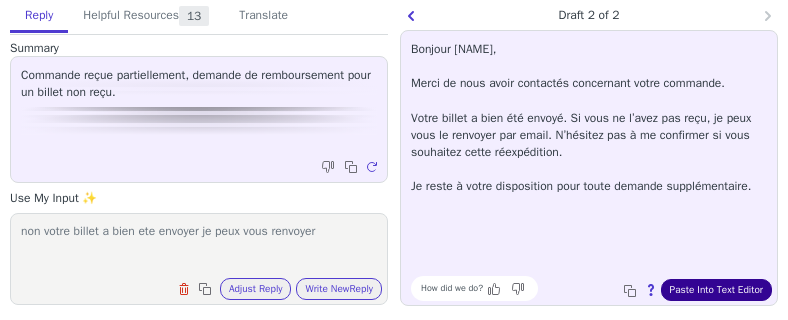 click on "Paste Into Text Editor" at bounding box center [716, 290] 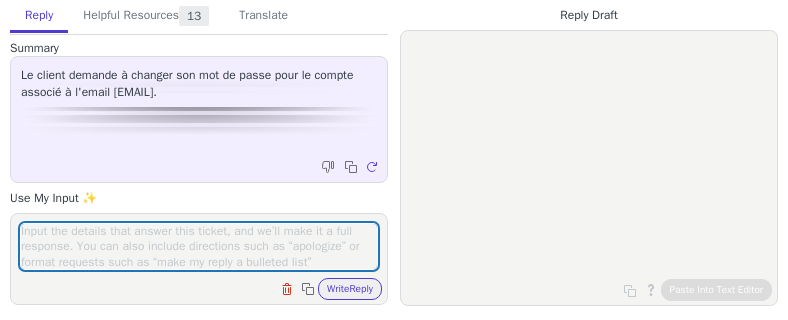 scroll, scrollTop: 0, scrollLeft: 0, axis: both 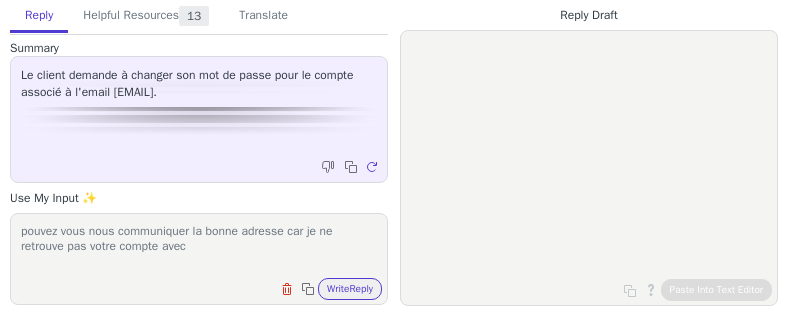 click on "pouvez vous nous communiquer la bonne adresse car je ne retrouve pas votre compte avec" at bounding box center (199, 246) 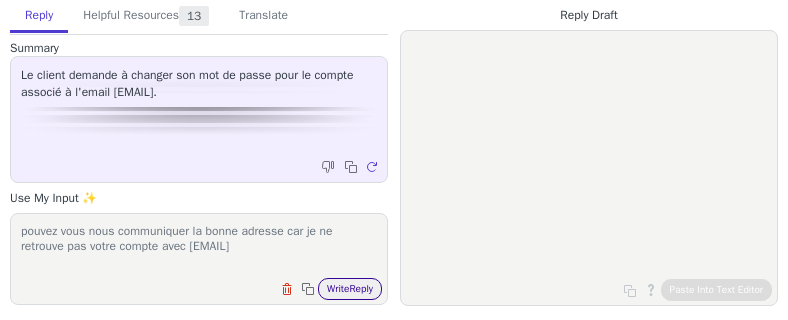 type on "pouvez vous nous communiquer la bonne adresse car je ne retrouve pas votre compte avec [EMAIL]" 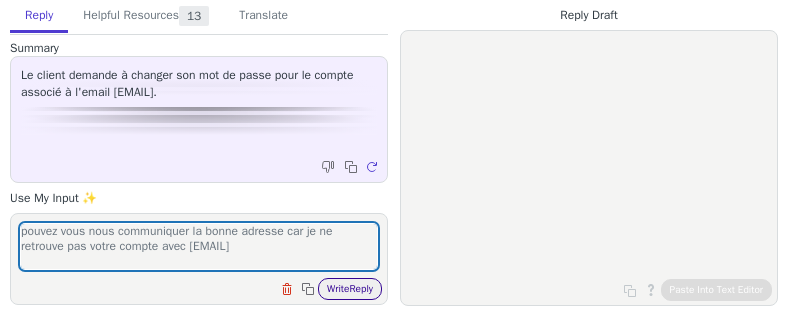 click on "Write  Reply" at bounding box center (350, 289) 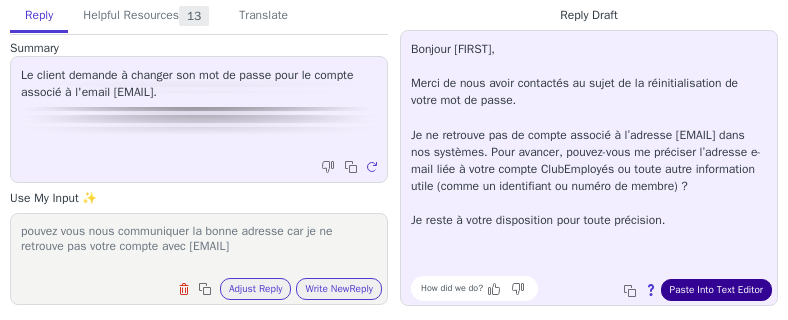 click on "Paste Into Text Editor" at bounding box center [716, 290] 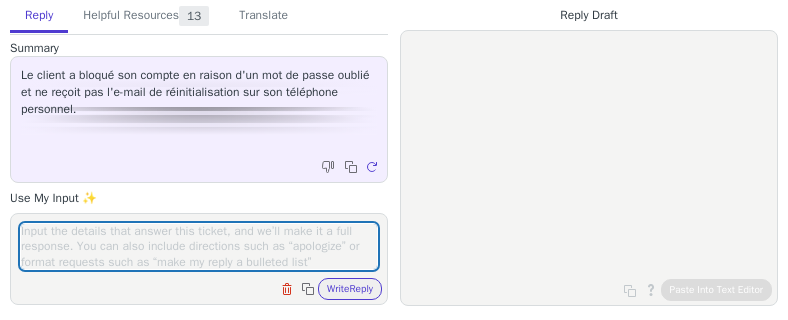 scroll, scrollTop: 0, scrollLeft: 0, axis: both 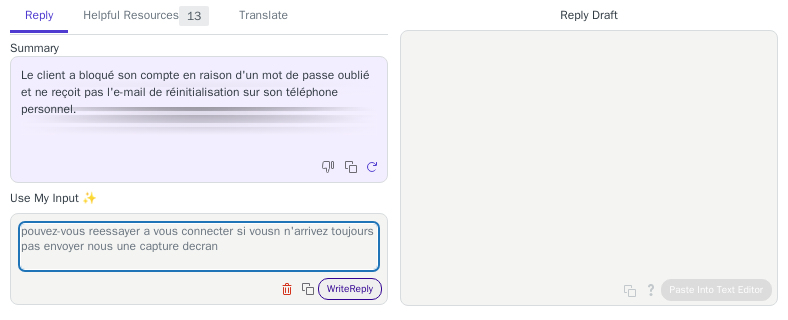 type on "pouvez-vous reessayer a vous connecter si vousn n'arrivez toujours pas envoyer nous une capture decran" 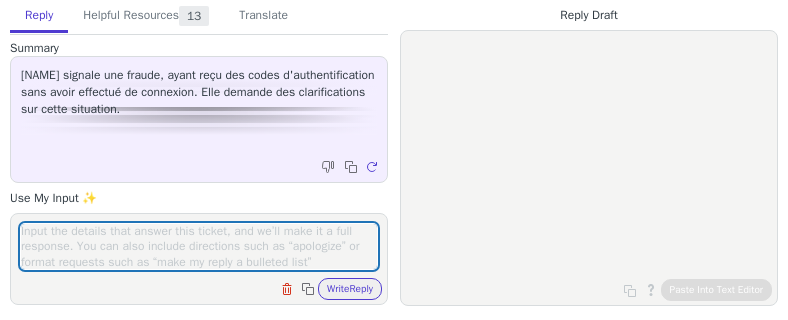 scroll, scrollTop: 0, scrollLeft: 0, axis: both 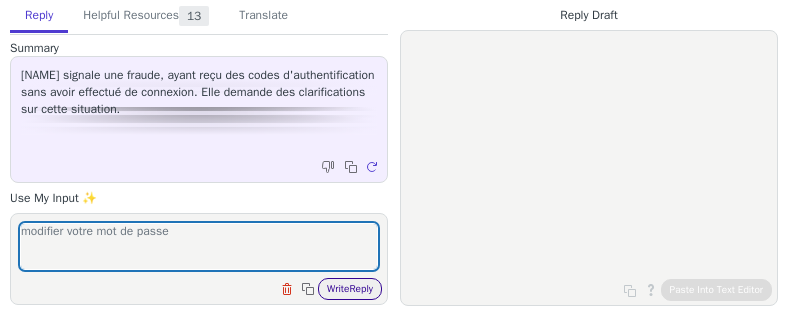 type on "modifier votre mot de passe" 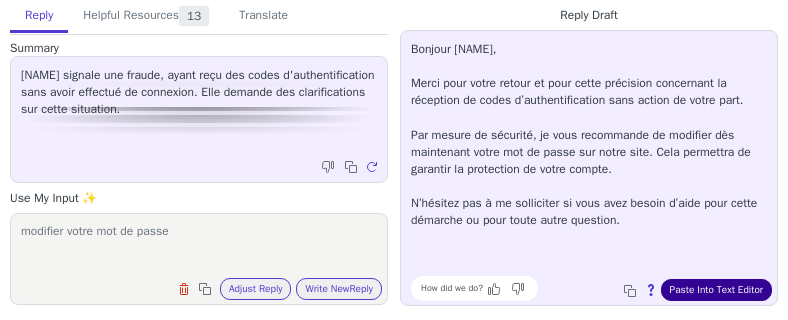 click on "Paste Into Text Editor" at bounding box center [716, 290] 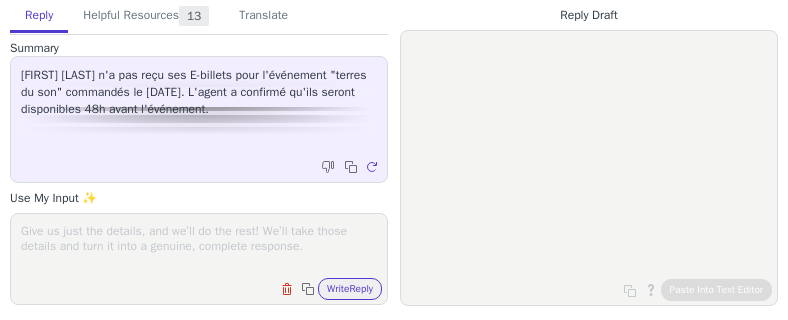 scroll, scrollTop: 0, scrollLeft: 0, axis: both 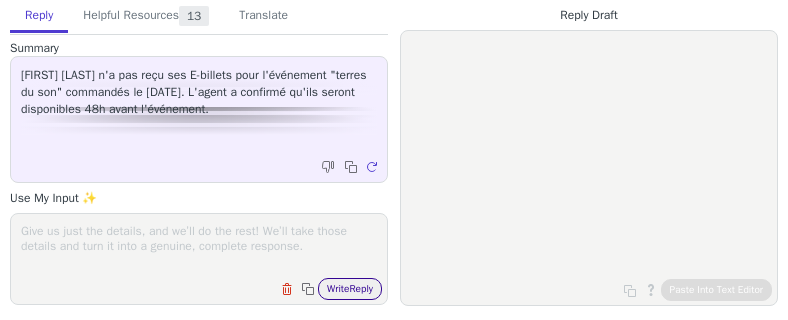 click on "Write  Reply" at bounding box center [350, 289] 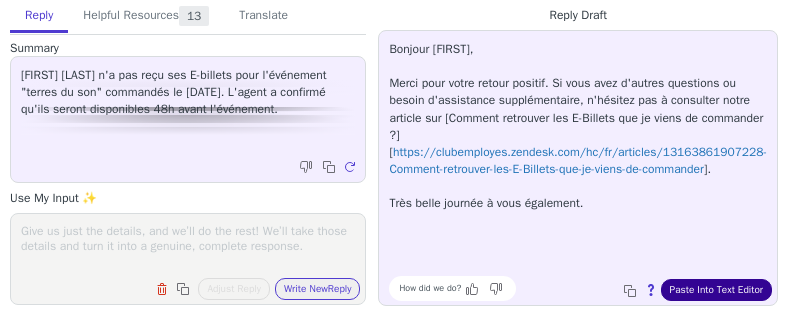 click on "Paste Into Text Editor" at bounding box center (716, 290) 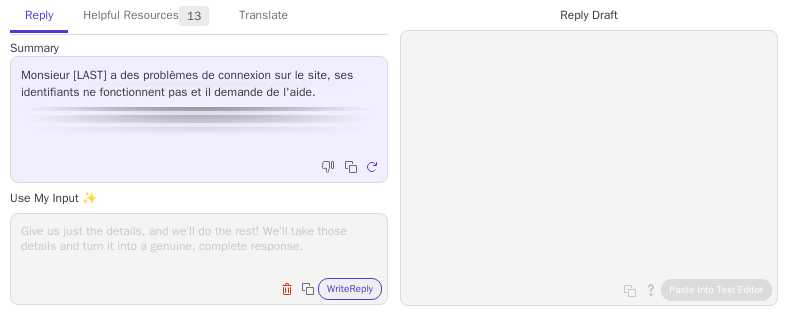 scroll, scrollTop: 0, scrollLeft: 0, axis: both 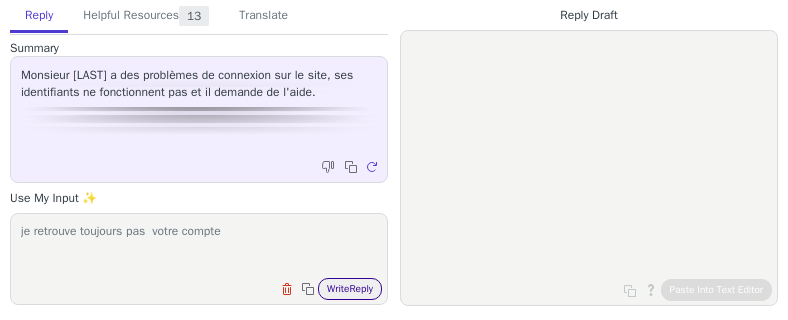 type on "je retrouve toujours pas  votre compte" 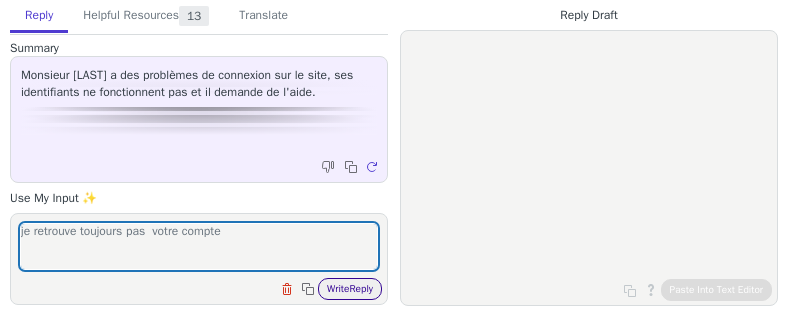 click on "Write  Reply" at bounding box center [350, 289] 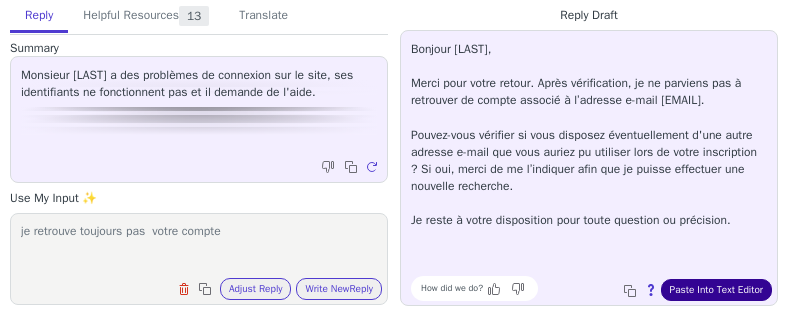 click on "Paste Into Text Editor" at bounding box center (716, 290) 